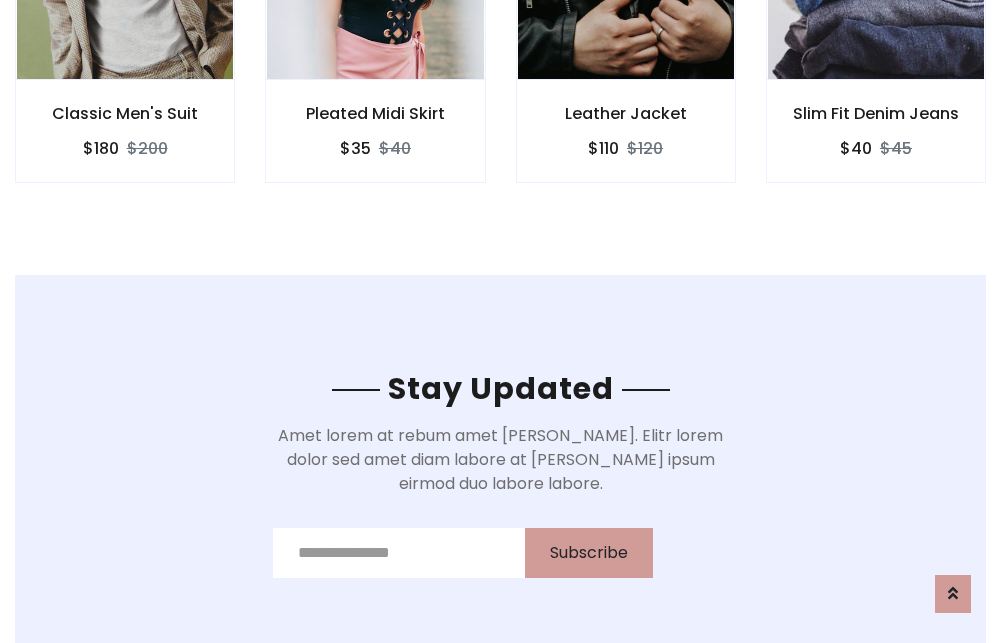 scroll, scrollTop: 3012, scrollLeft: 0, axis: vertical 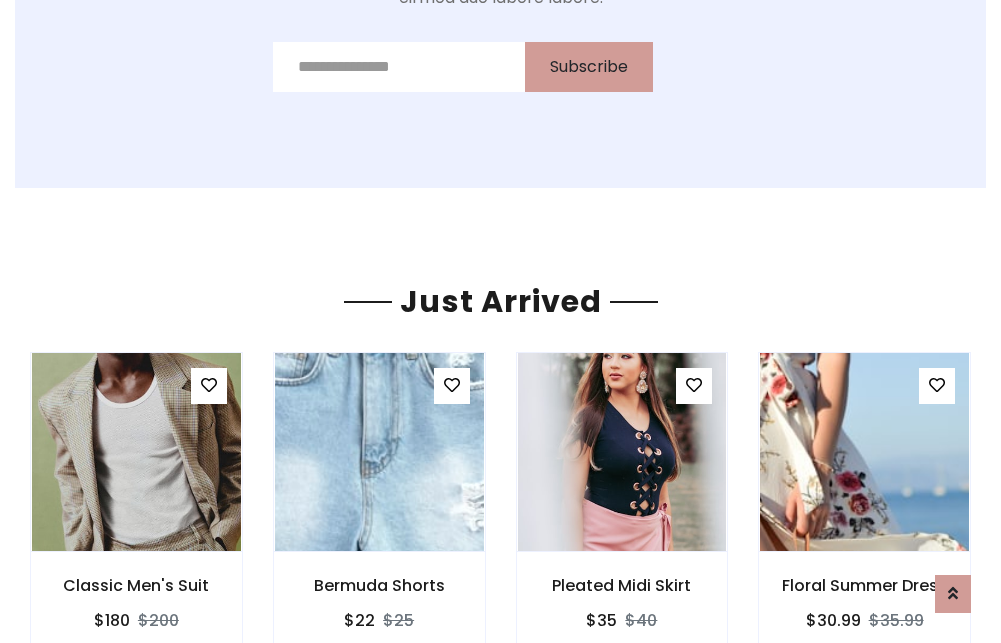 click on "Leather Jacket
$110
$120" at bounding box center (626, -441) 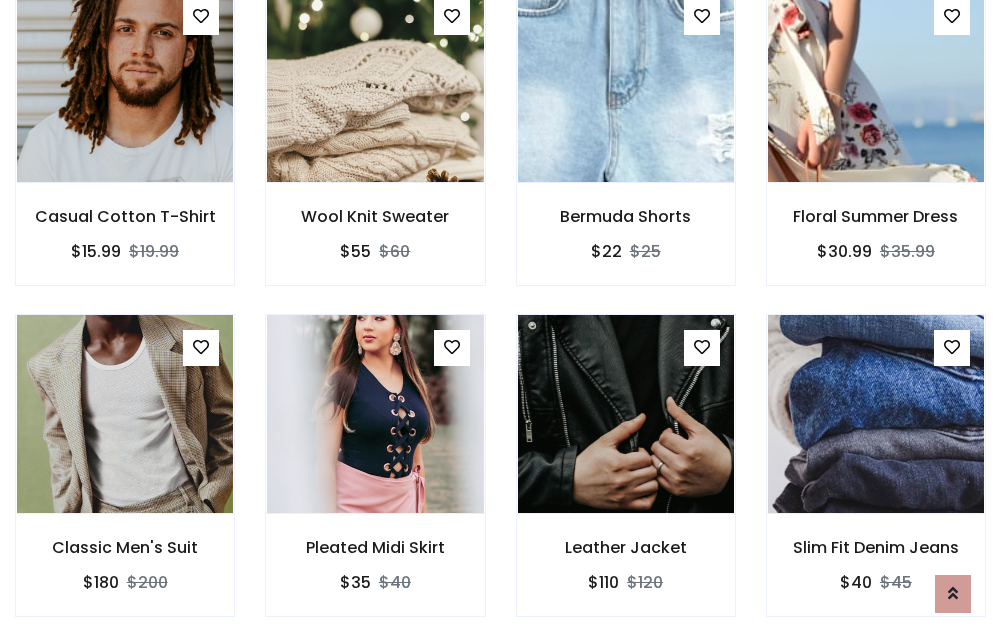 click on "Leather Jacket
$110
$120" at bounding box center (626, 479) 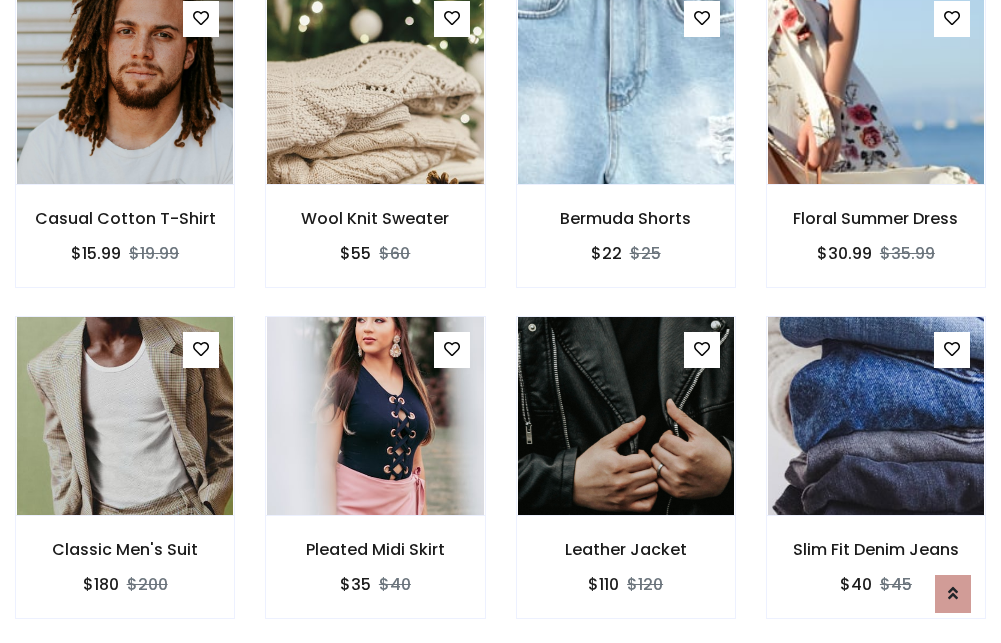 click on "Leather Jacket
$110
$120" at bounding box center [626, 481] 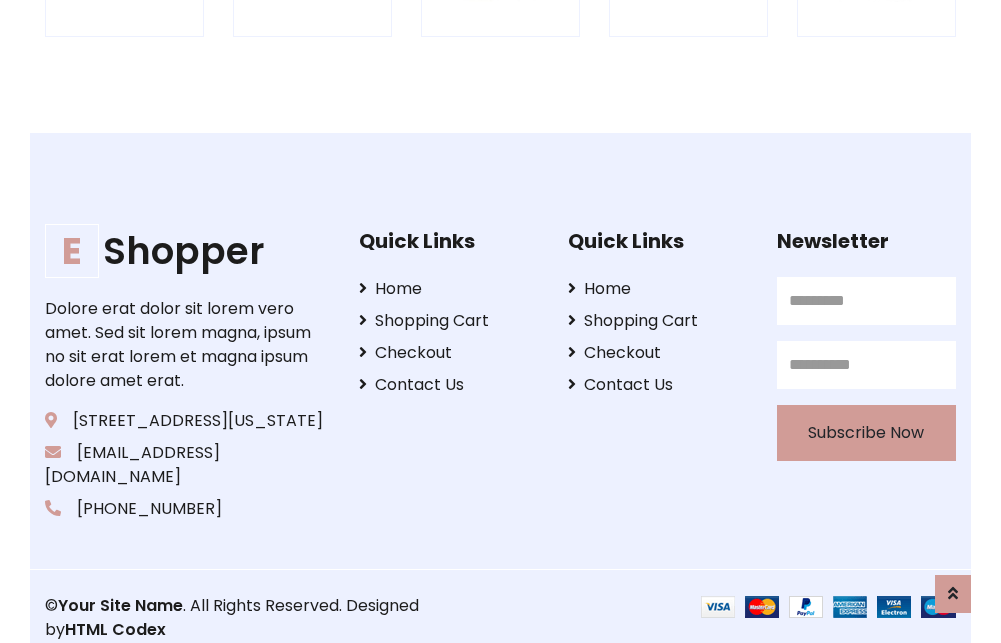 scroll, scrollTop: 3807, scrollLeft: 0, axis: vertical 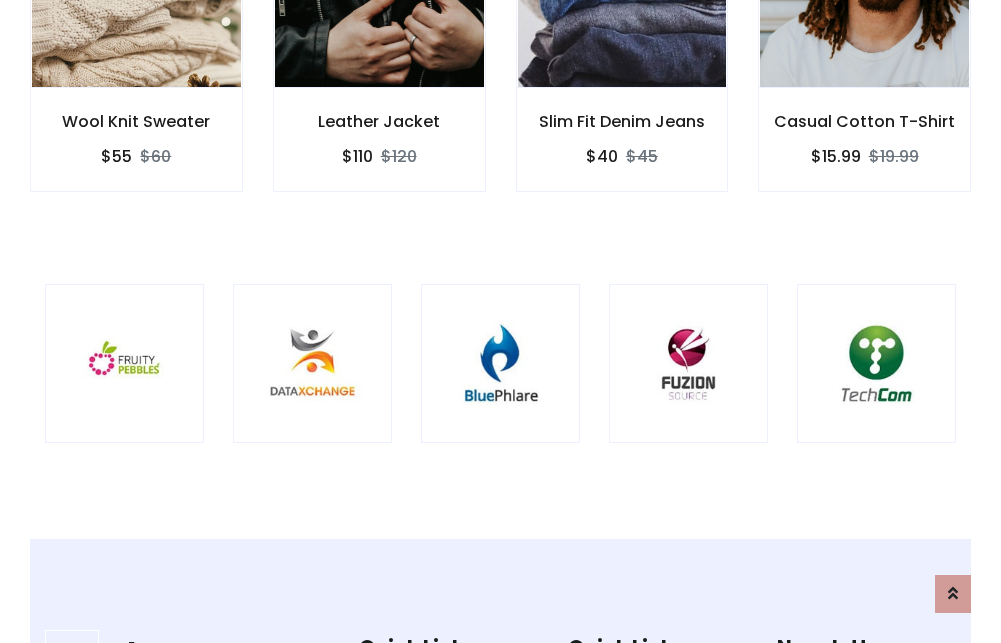 click at bounding box center (500, 363) 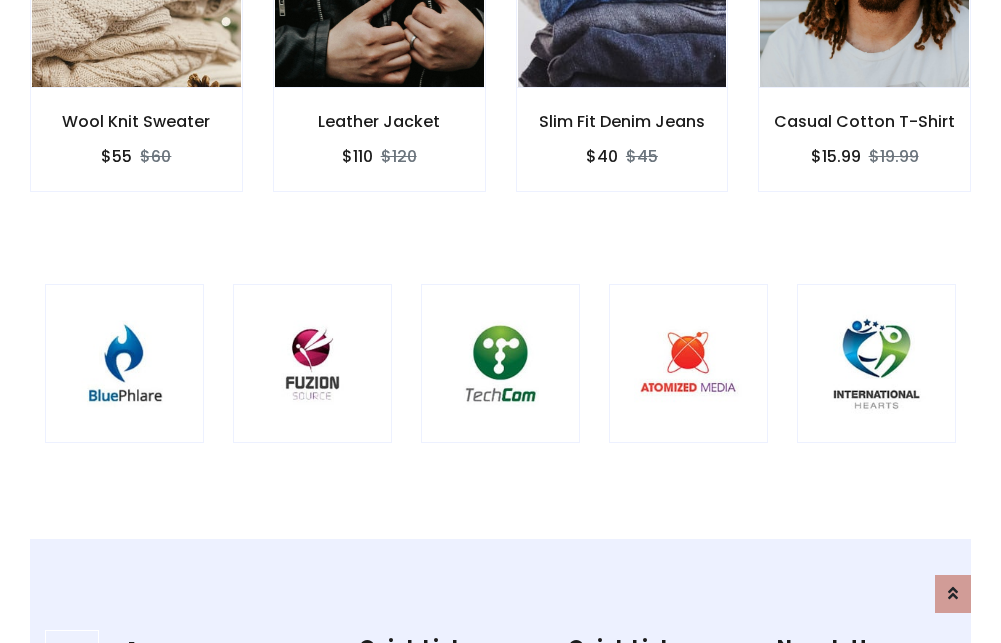 click at bounding box center [500, 363] 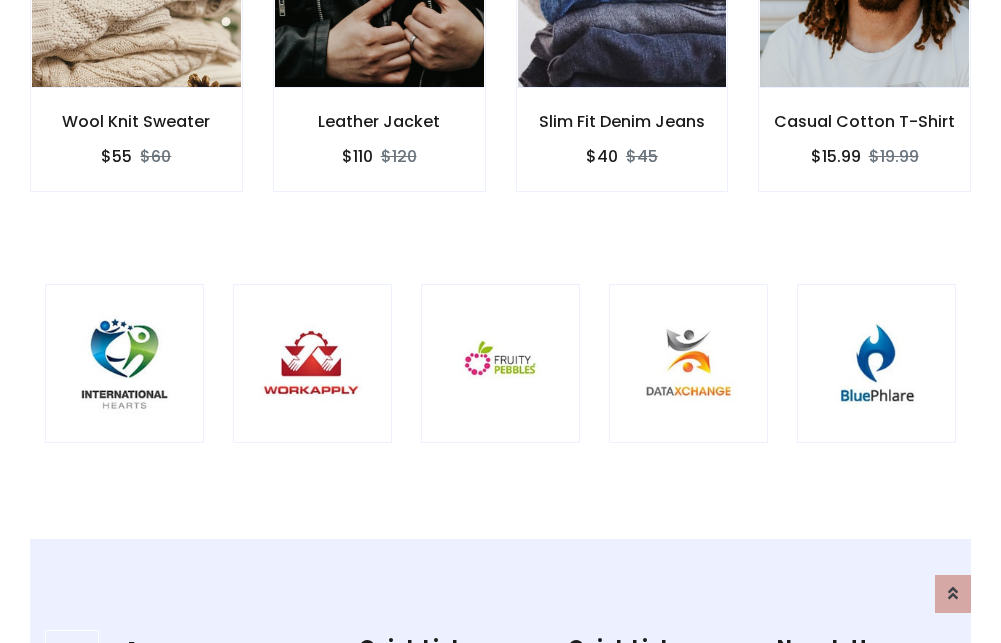 scroll, scrollTop: 0, scrollLeft: 0, axis: both 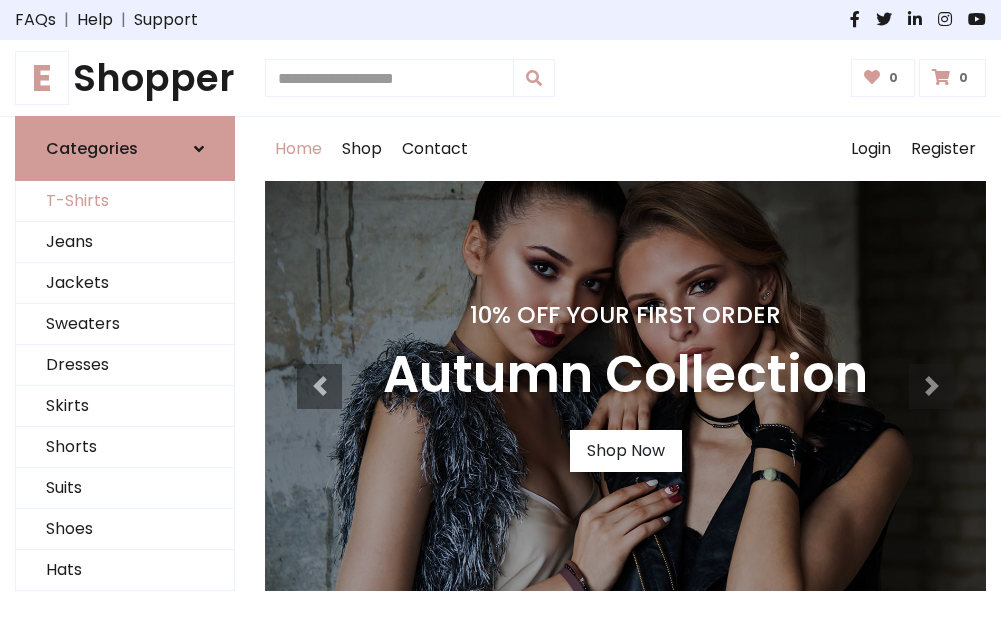 click on "T-Shirts" at bounding box center [125, 201] 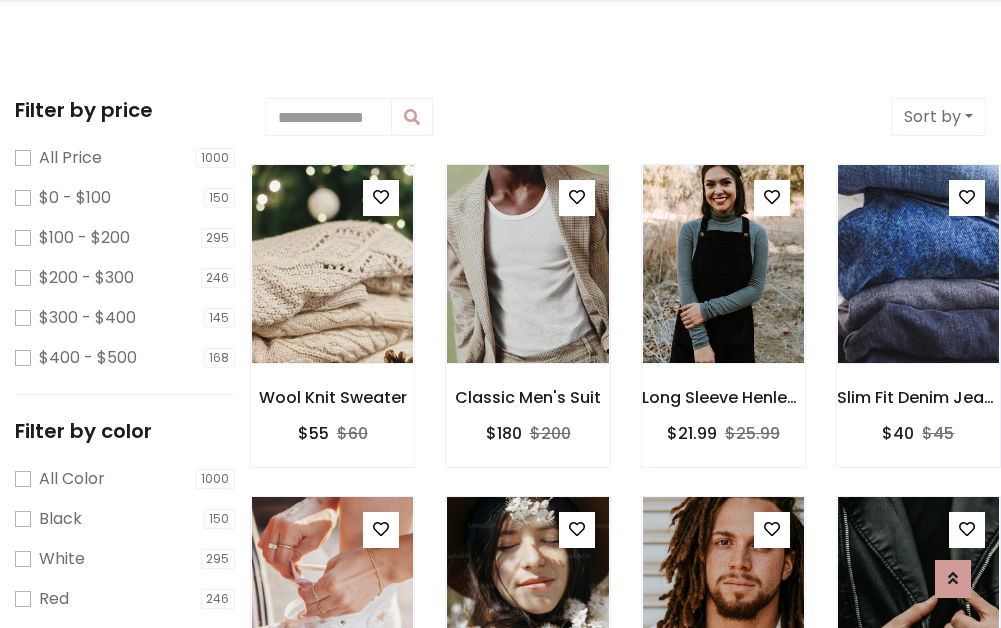 scroll, scrollTop: 0, scrollLeft: 0, axis: both 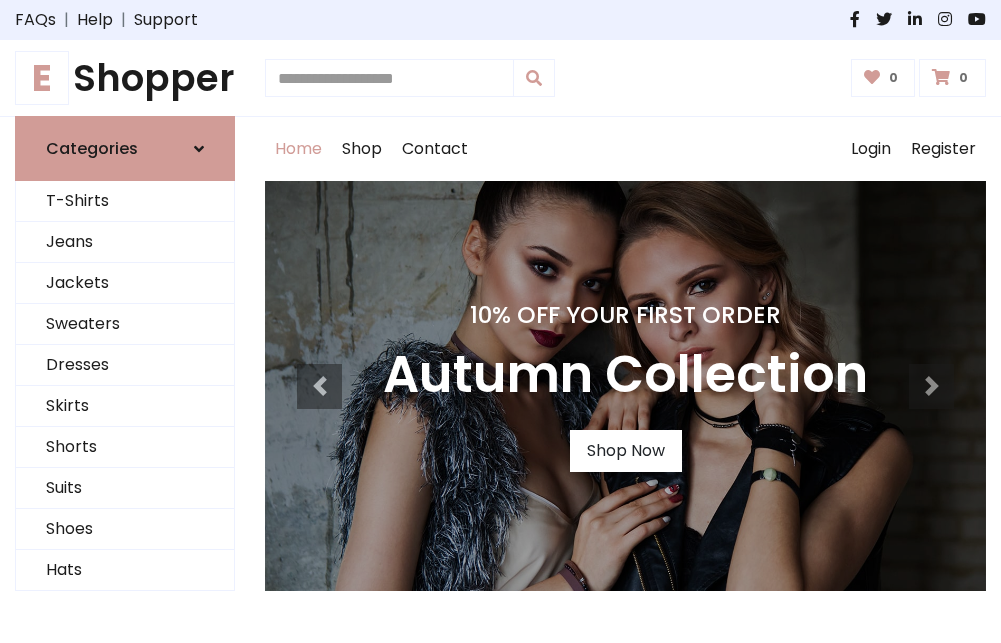 click on "E Shopper" at bounding box center [125, 78] 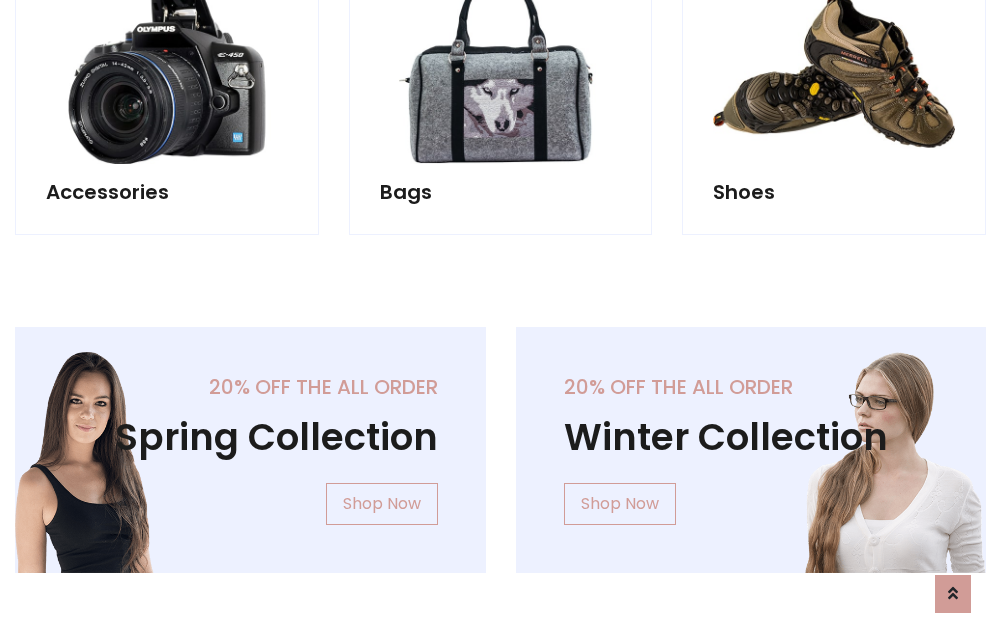 scroll, scrollTop: 1943, scrollLeft: 0, axis: vertical 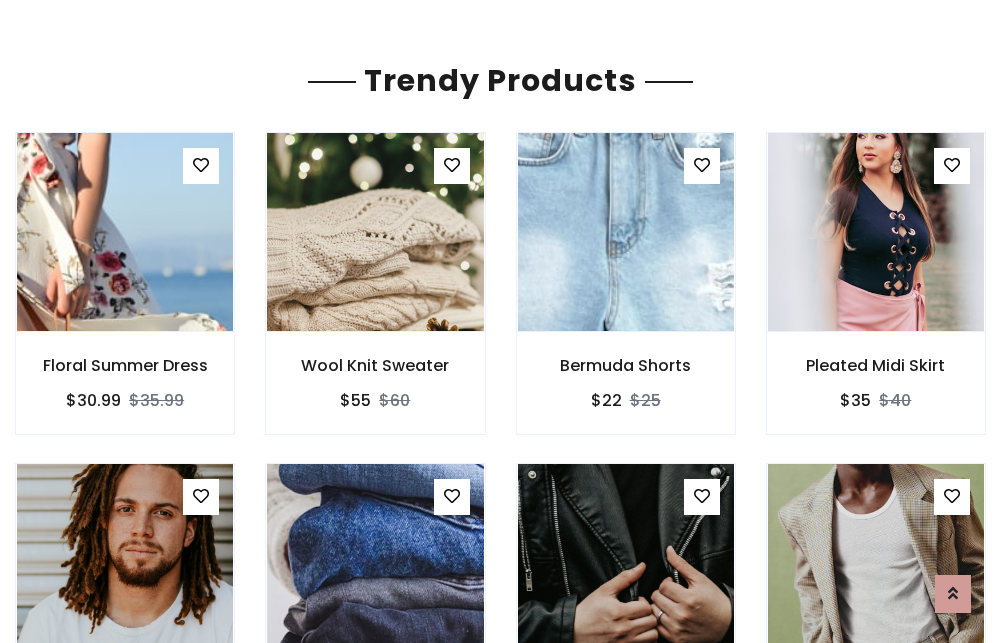 click on "Shop" at bounding box center (362, -1794) 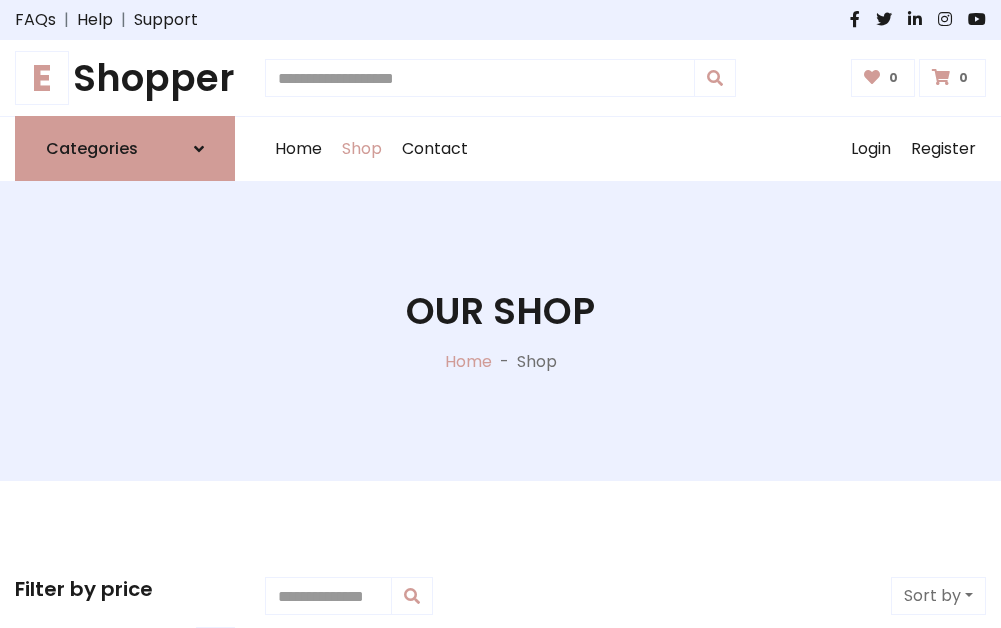 scroll, scrollTop: 0, scrollLeft: 0, axis: both 